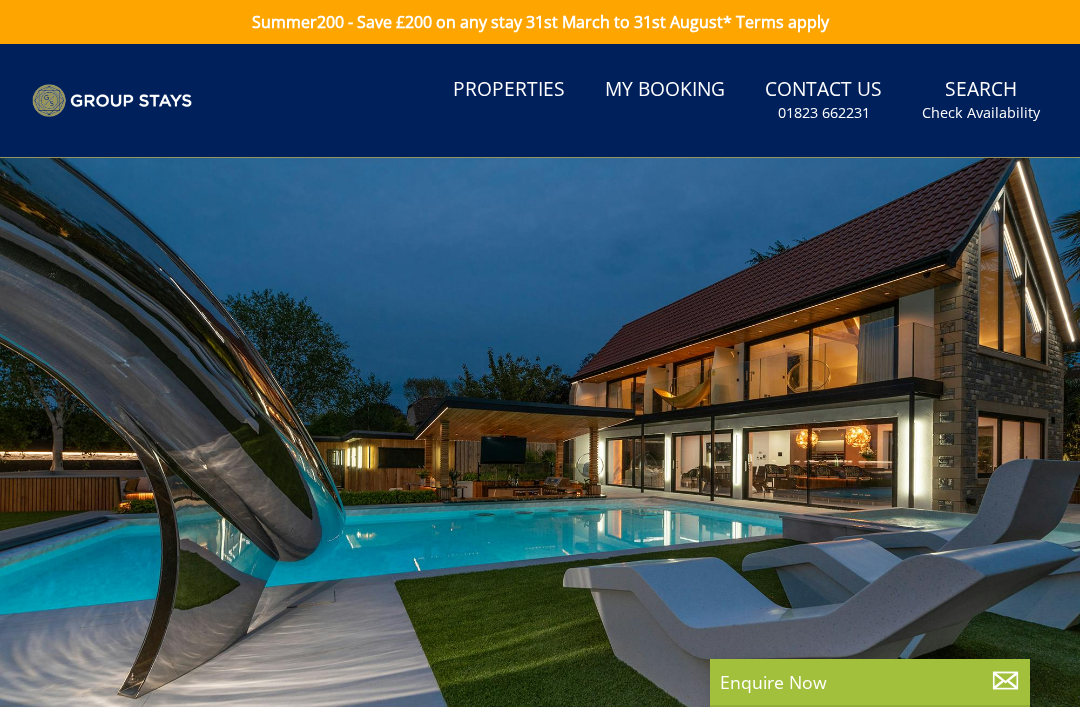 scroll, scrollTop: 183, scrollLeft: 0, axis: vertical 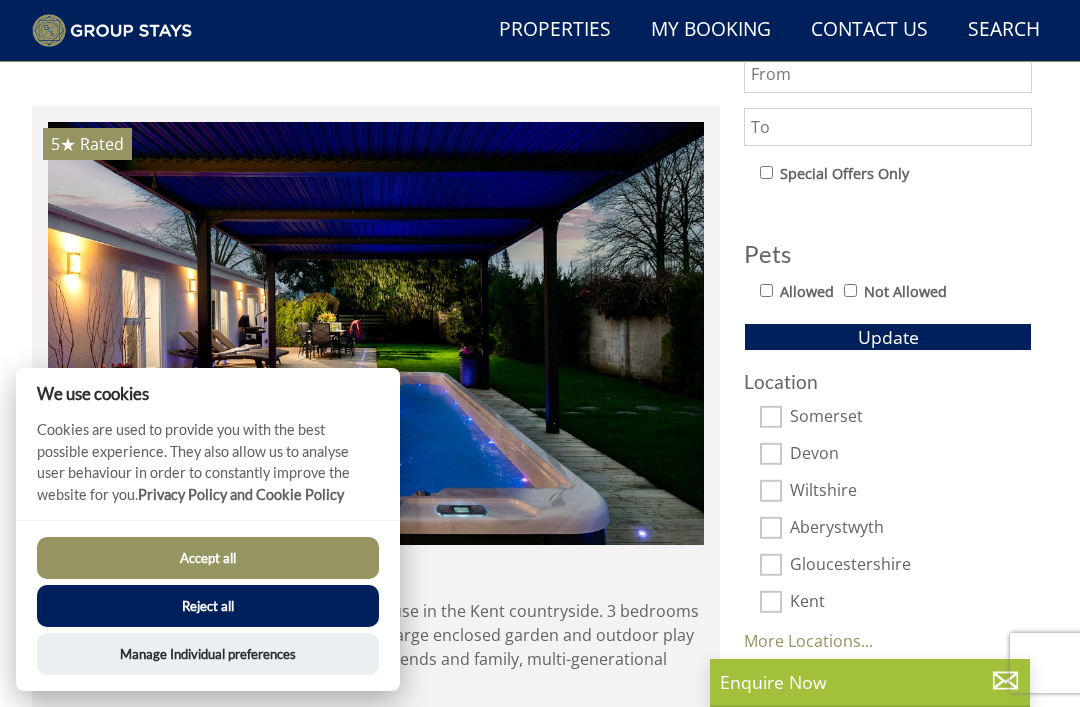 click on "Accept all" at bounding box center [208, 558] 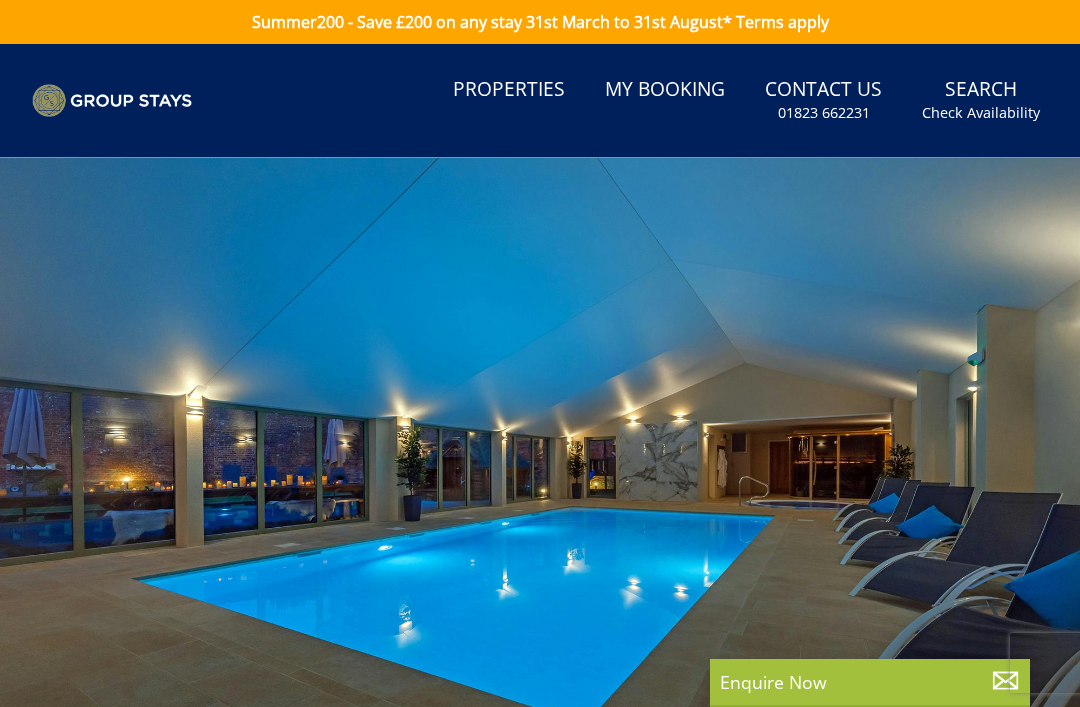 scroll, scrollTop: 0, scrollLeft: 0, axis: both 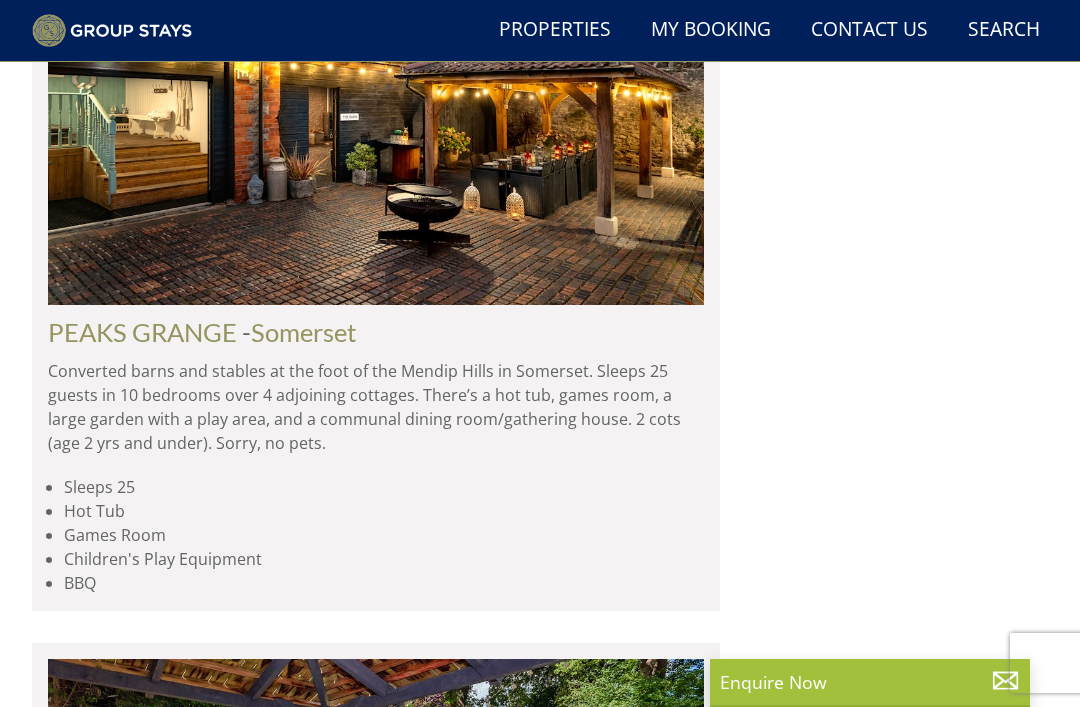 click on "Somerset" at bounding box center (304, 332) 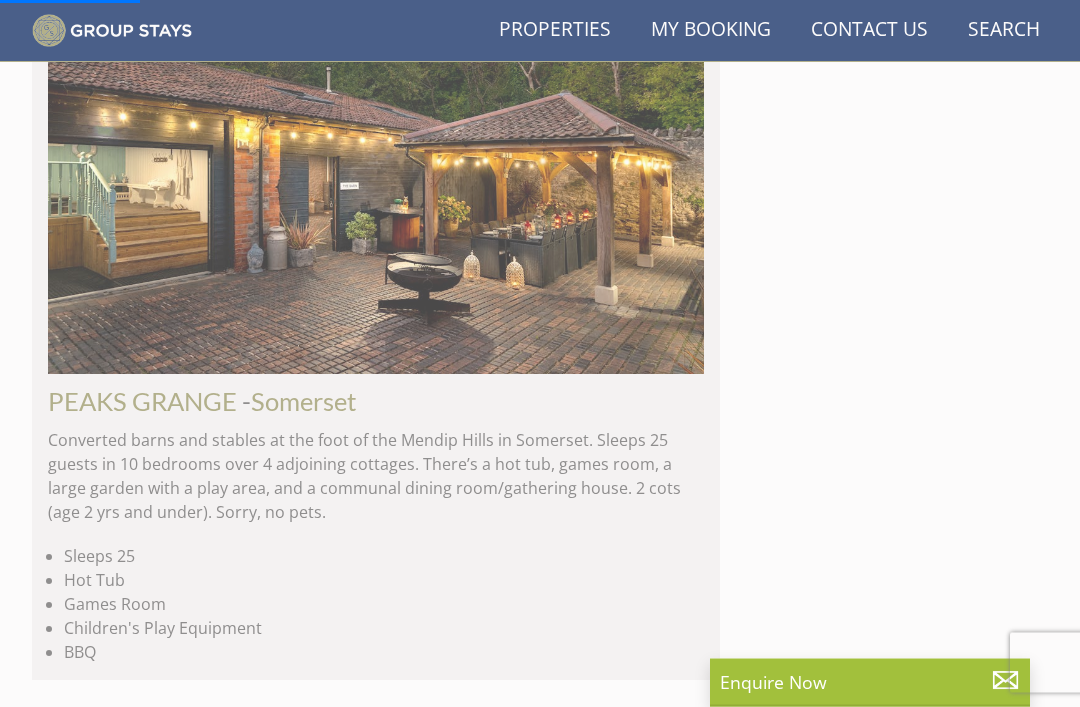 scroll, scrollTop: 3376, scrollLeft: 0, axis: vertical 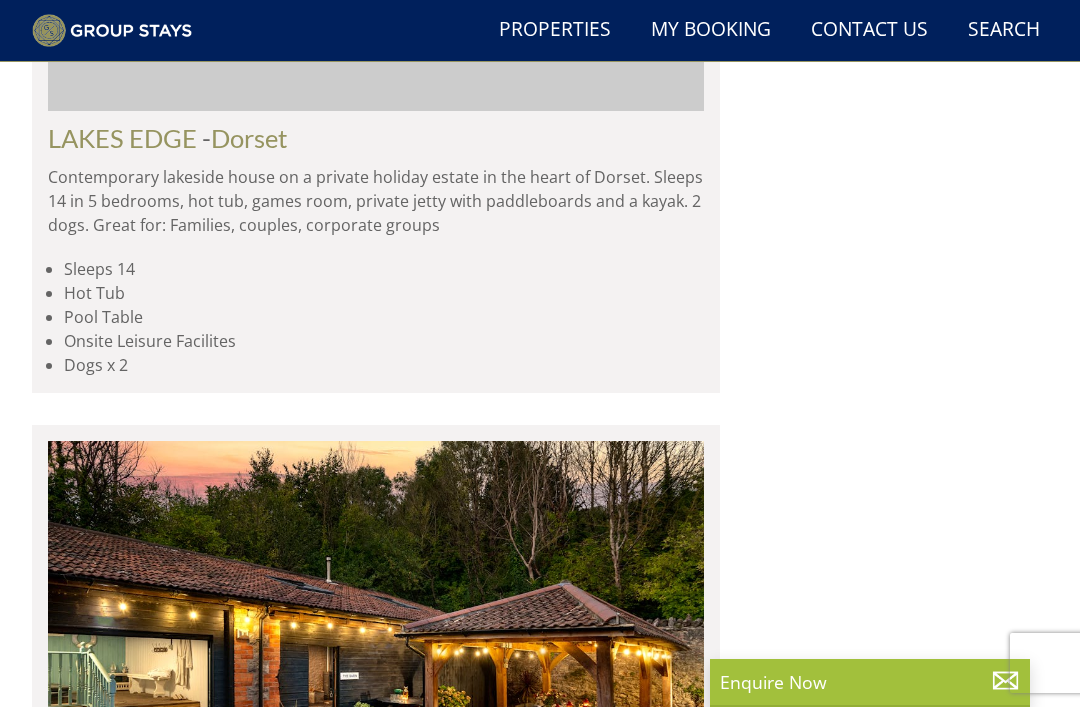 click on "PEAKS GRANGE" at bounding box center [142, 891] 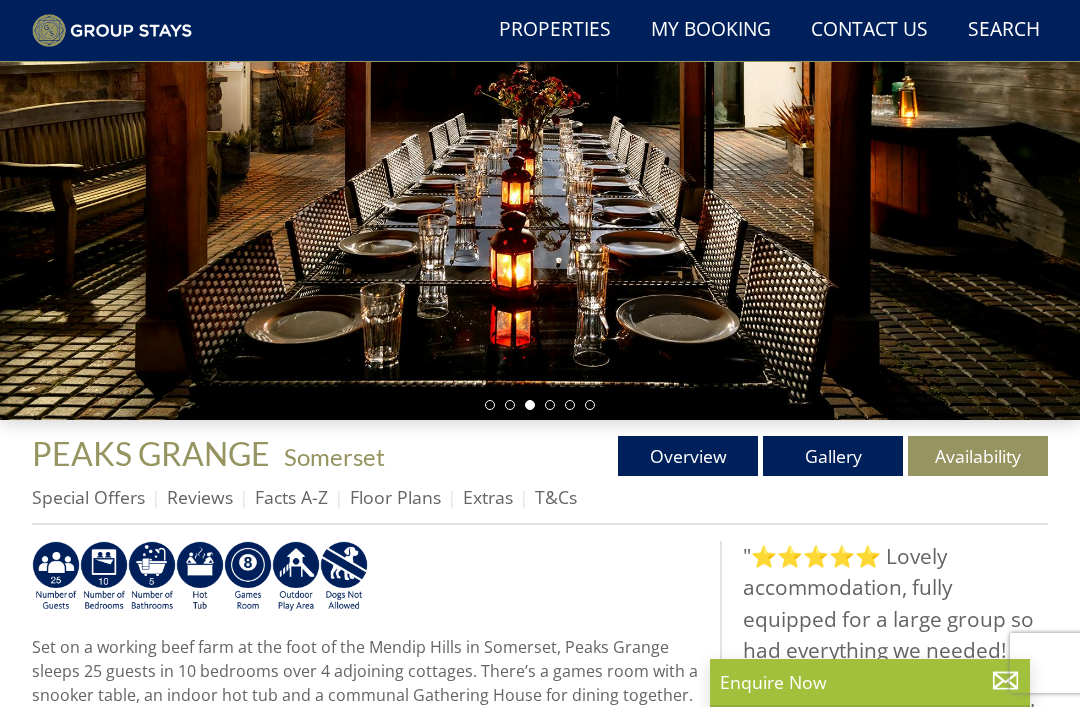 scroll, scrollTop: 287, scrollLeft: 0, axis: vertical 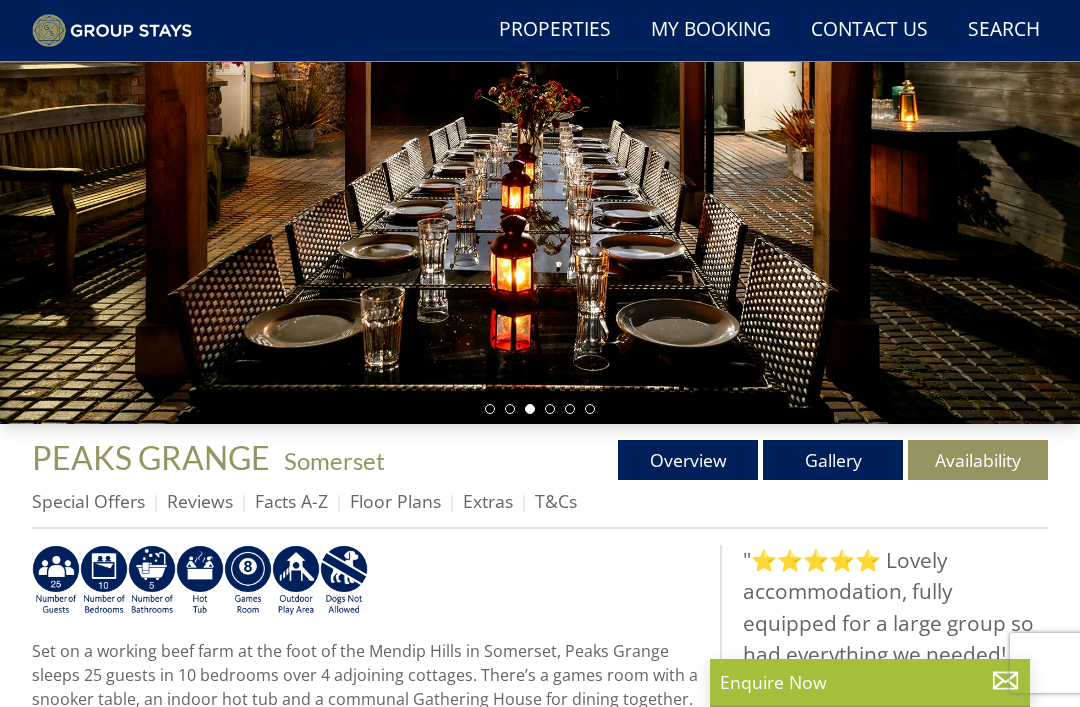 click on "Overview" at bounding box center (688, 460) 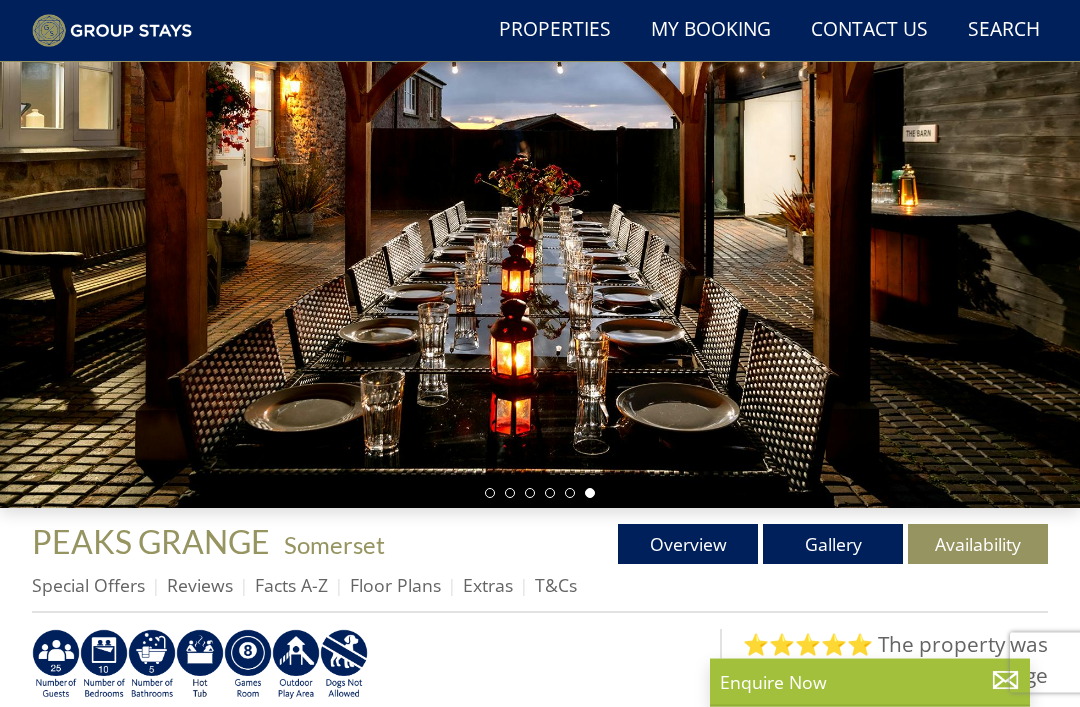 scroll, scrollTop: 203, scrollLeft: 0, axis: vertical 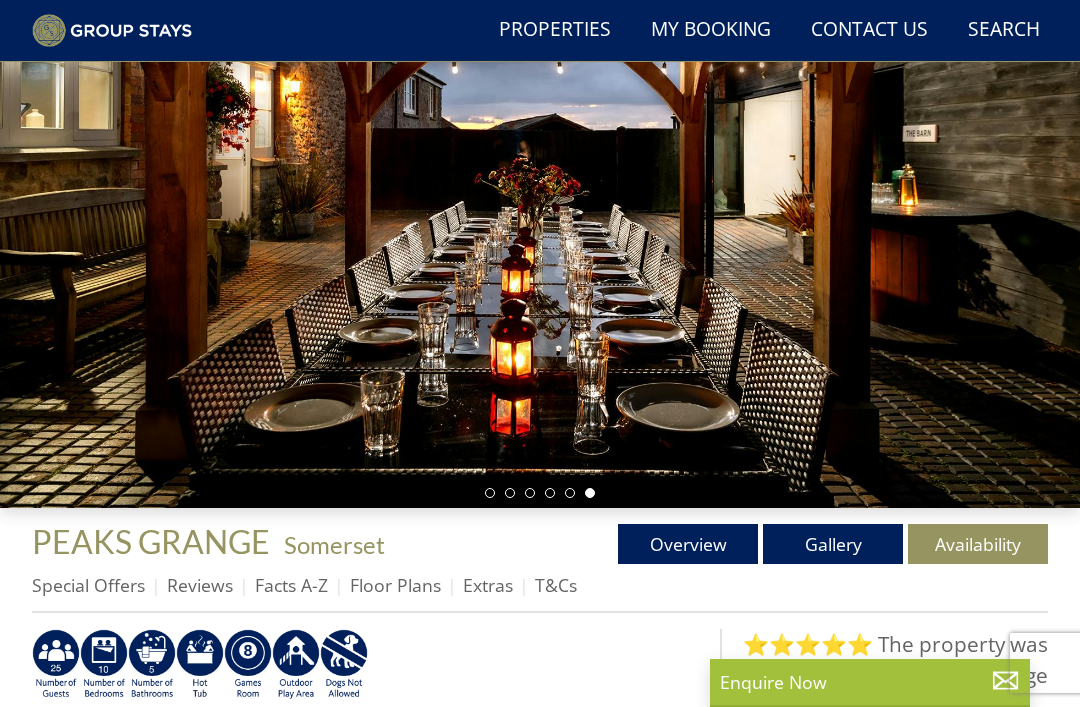 click on "Gallery" at bounding box center (833, 544) 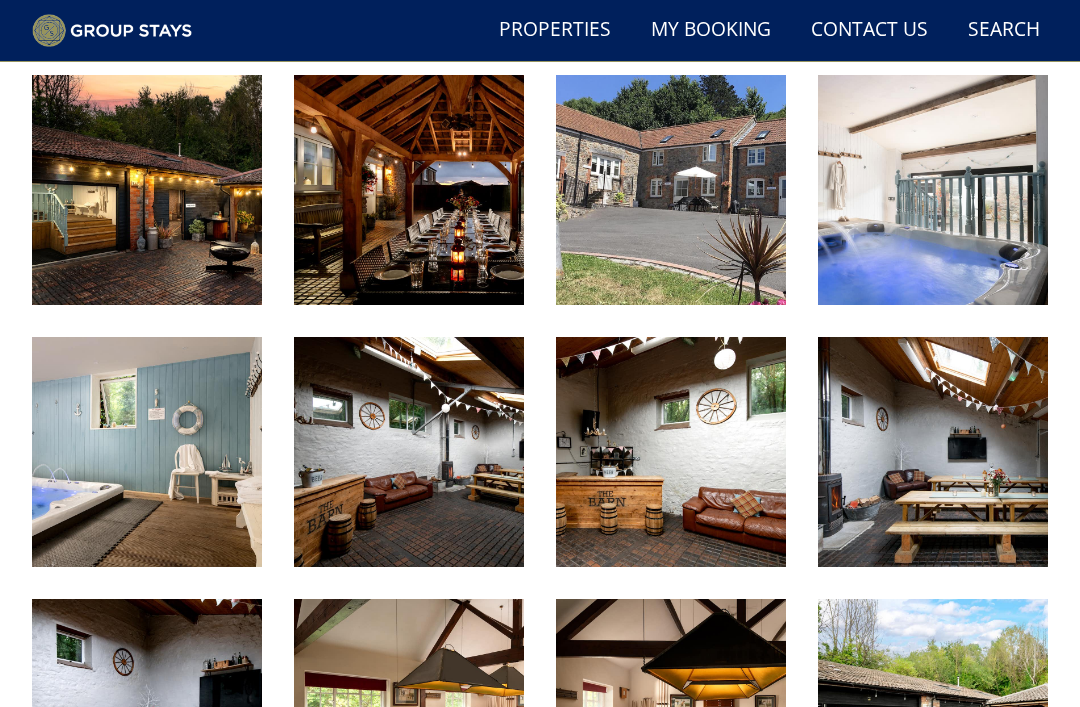 scroll, scrollTop: 757, scrollLeft: 0, axis: vertical 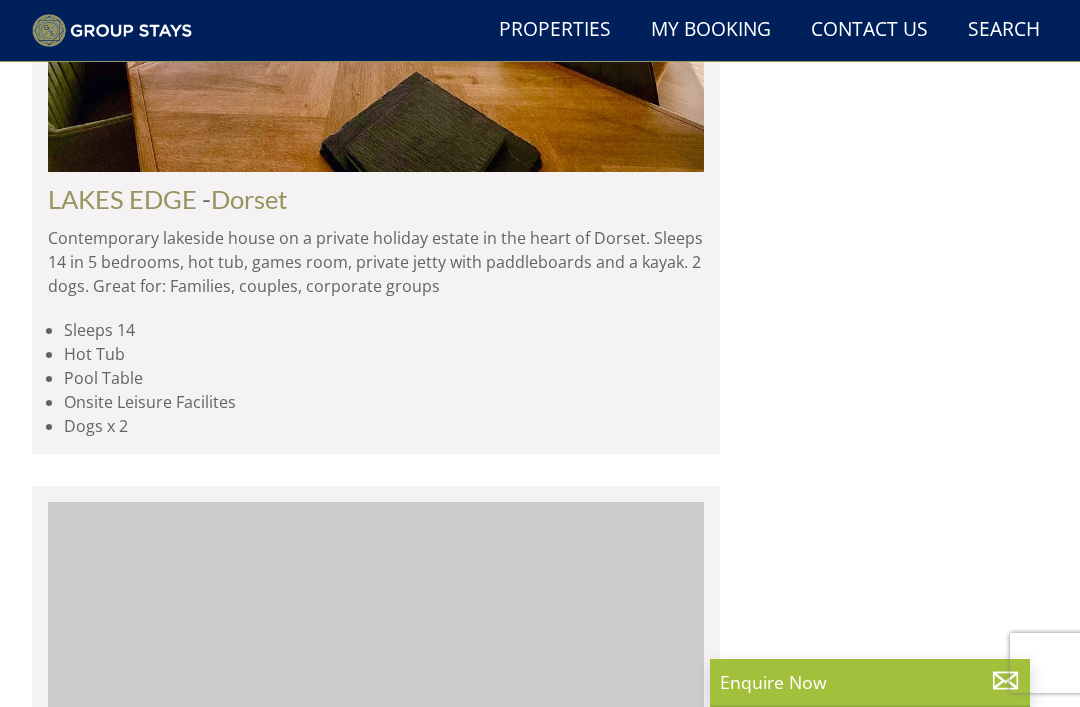 click at bounding box center (376, 1491) 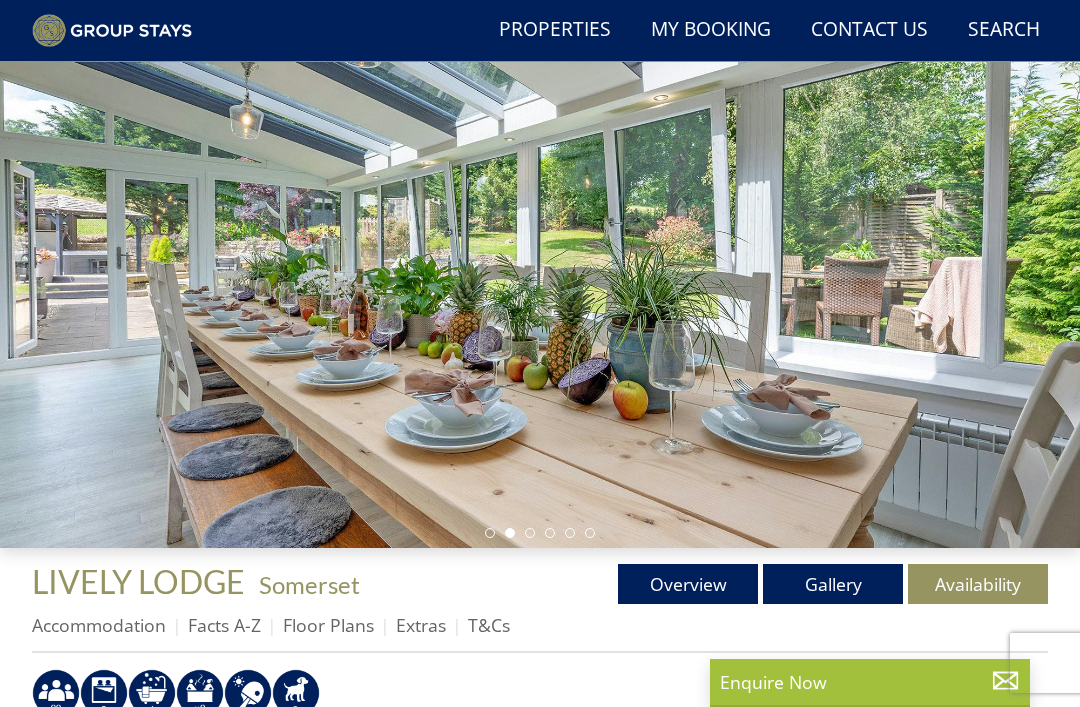scroll, scrollTop: 164, scrollLeft: 0, axis: vertical 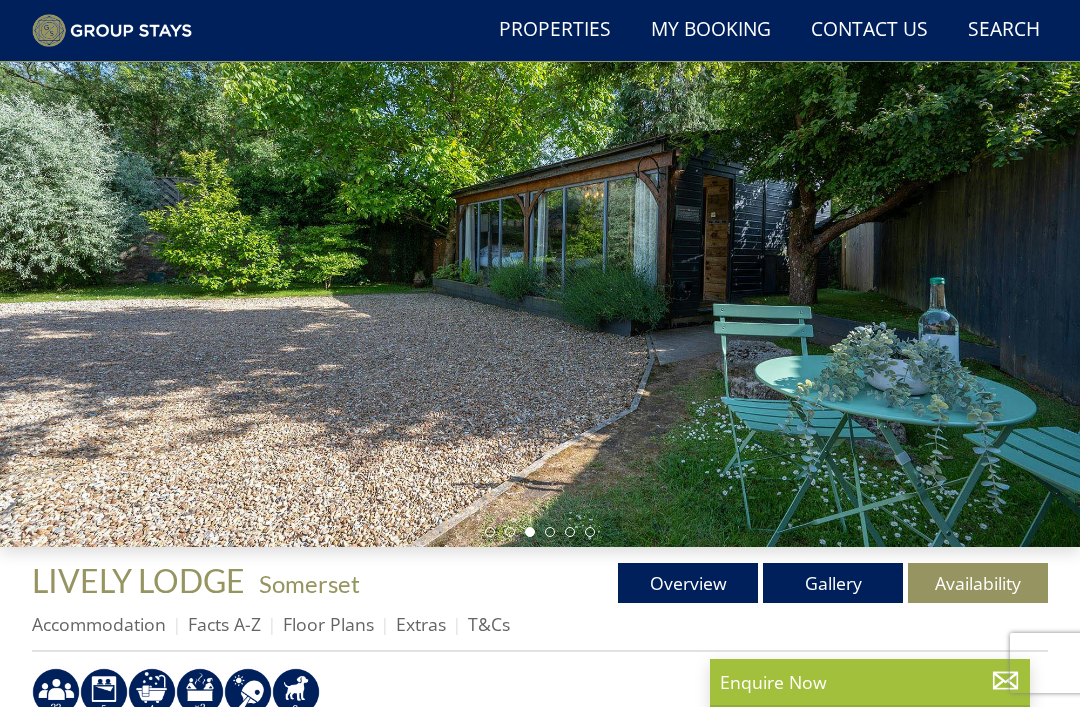 click on "Gallery" at bounding box center [833, 583] 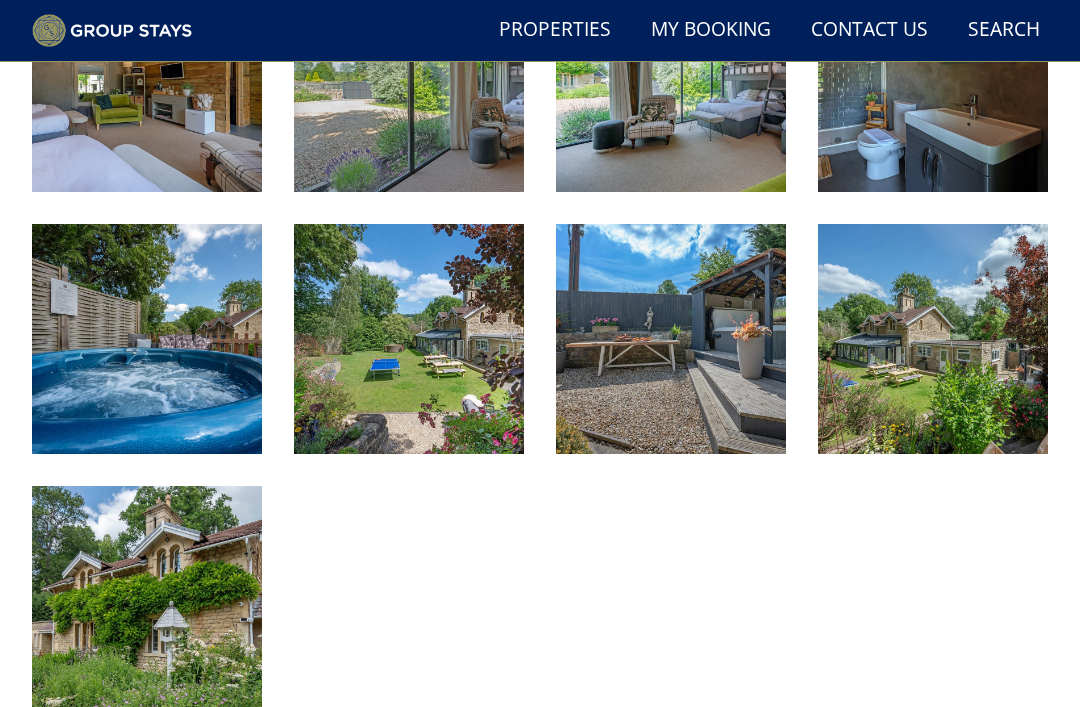 scroll, scrollTop: 2182, scrollLeft: 0, axis: vertical 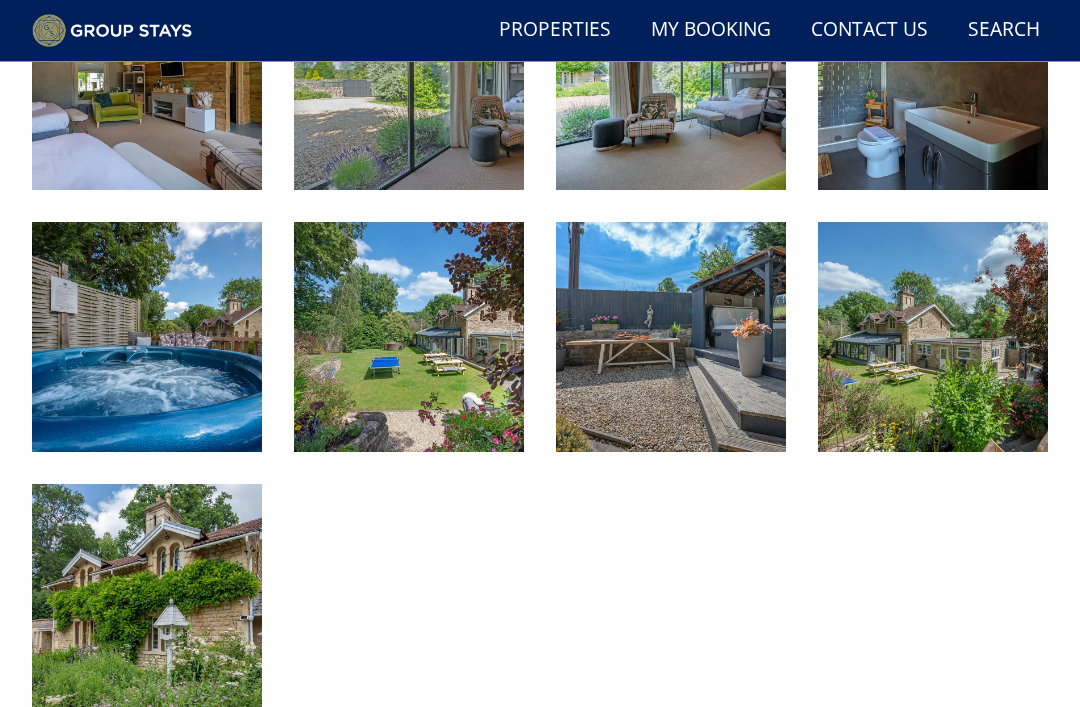 click at bounding box center [147, 337] 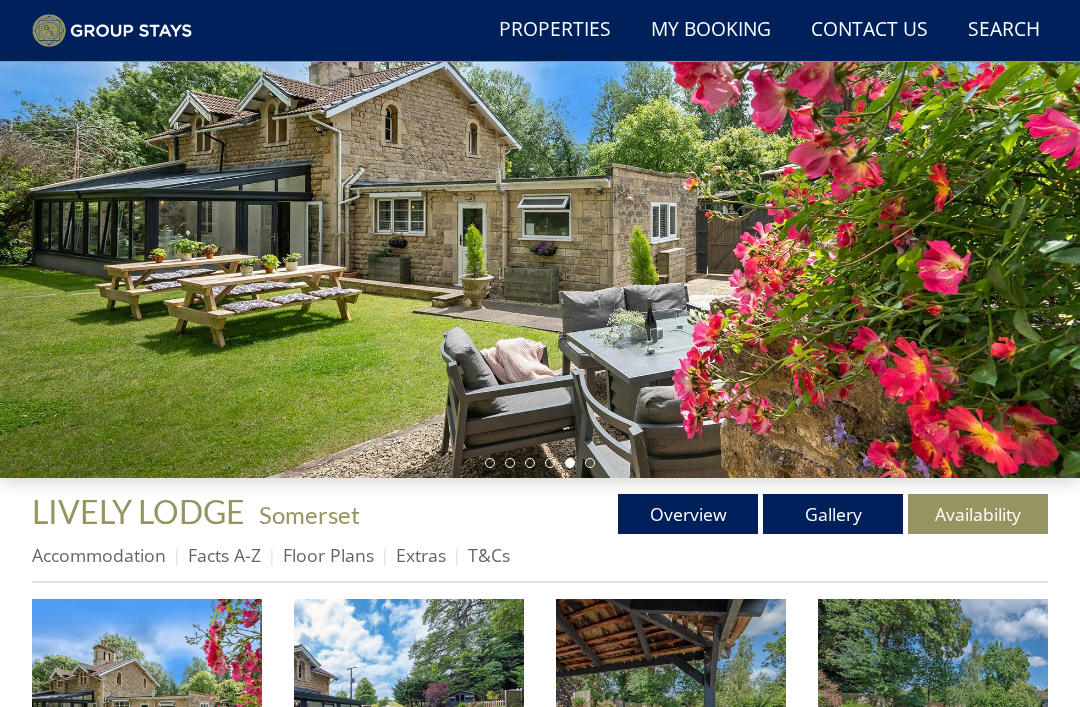 scroll, scrollTop: 0, scrollLeft: 0, axis: both 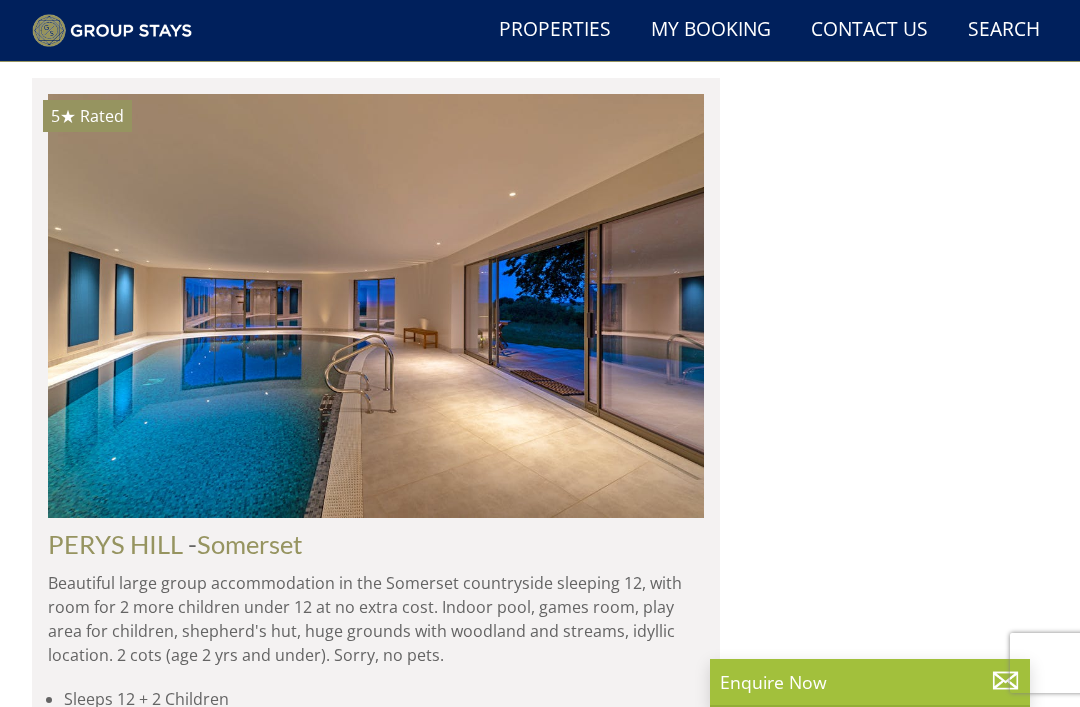 click on "Somerset" at bounding box center [326, 2123] 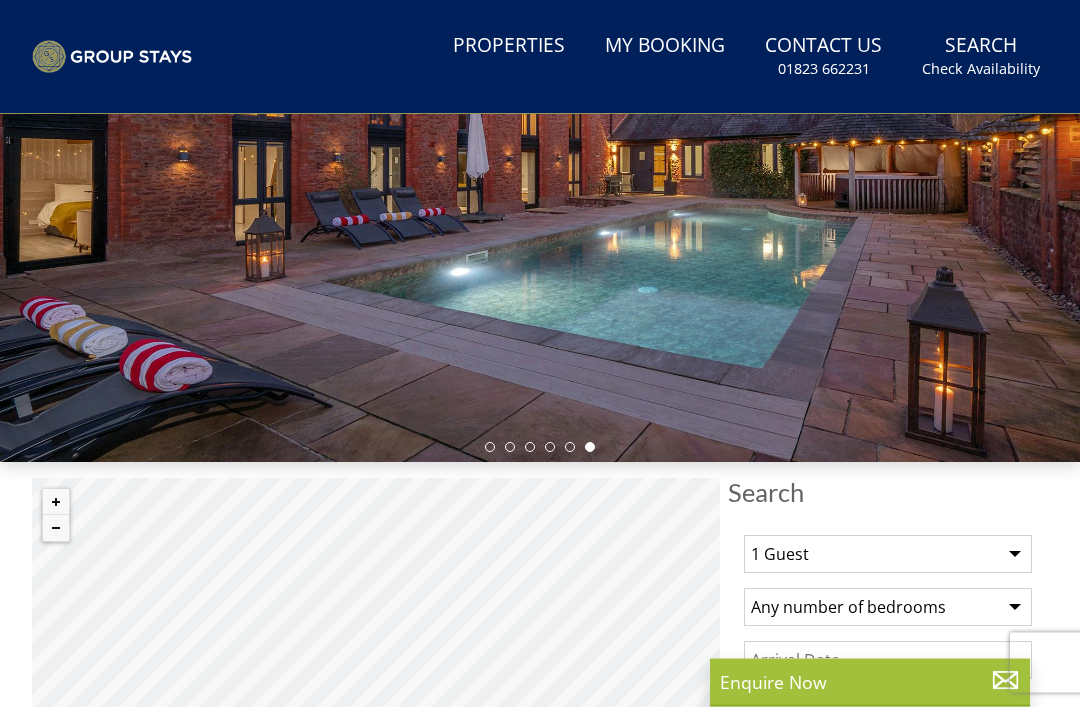 scroll, scrollTop: 0, scrollLeft: 0, axis: both 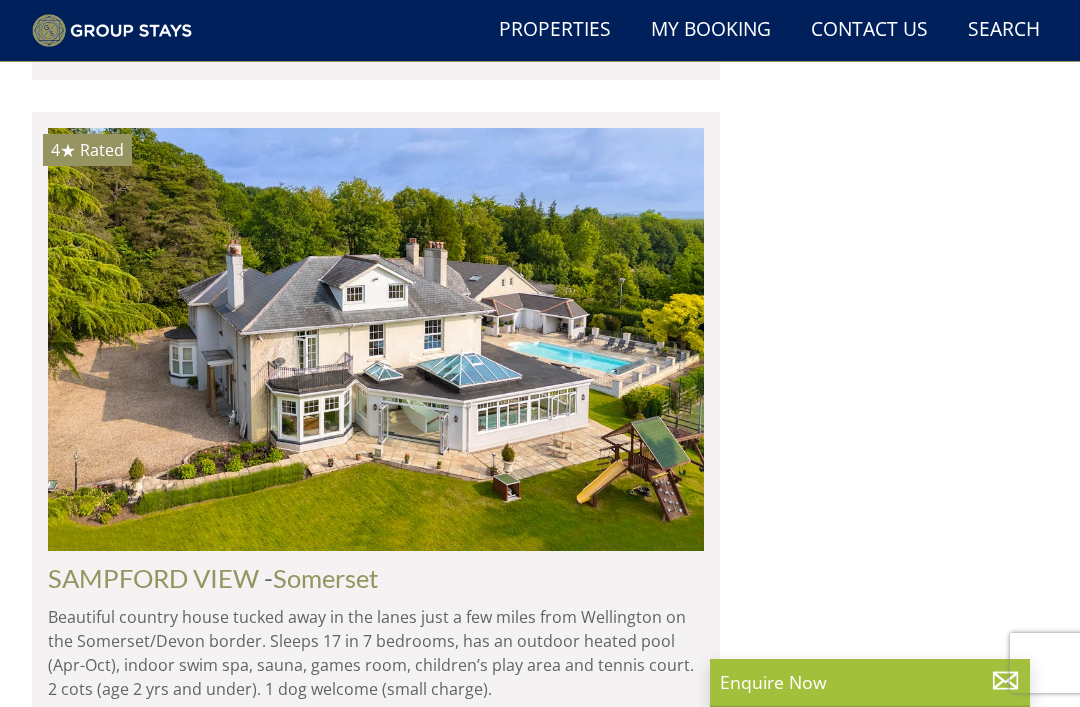 click on "Somerset" at bounding box center (326, 578) 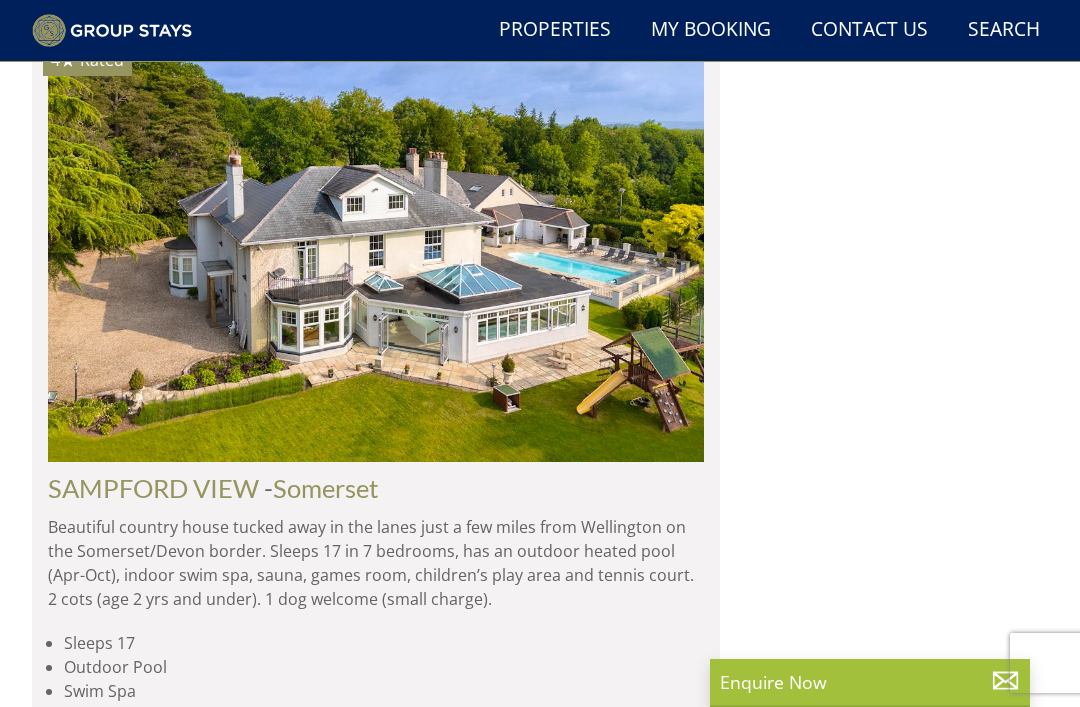 scroll, scrollTop: 7268, scrollLeft: 0, axis: vertical 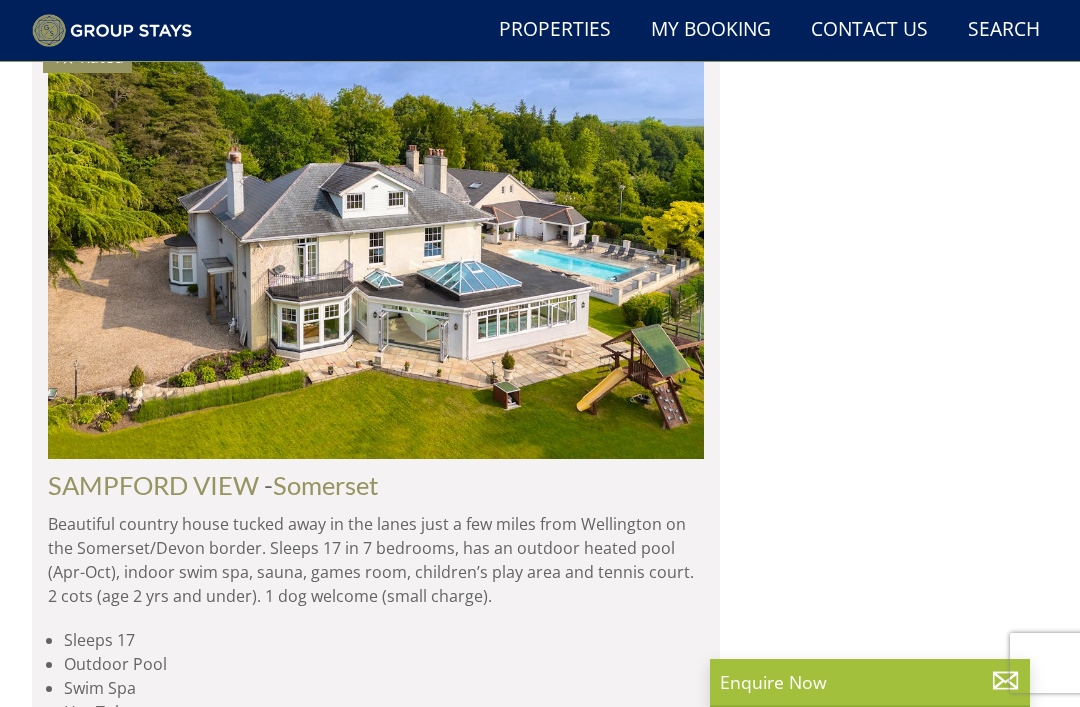 click on "SAMPFORD VIEW" at bounding box center (153, 485) 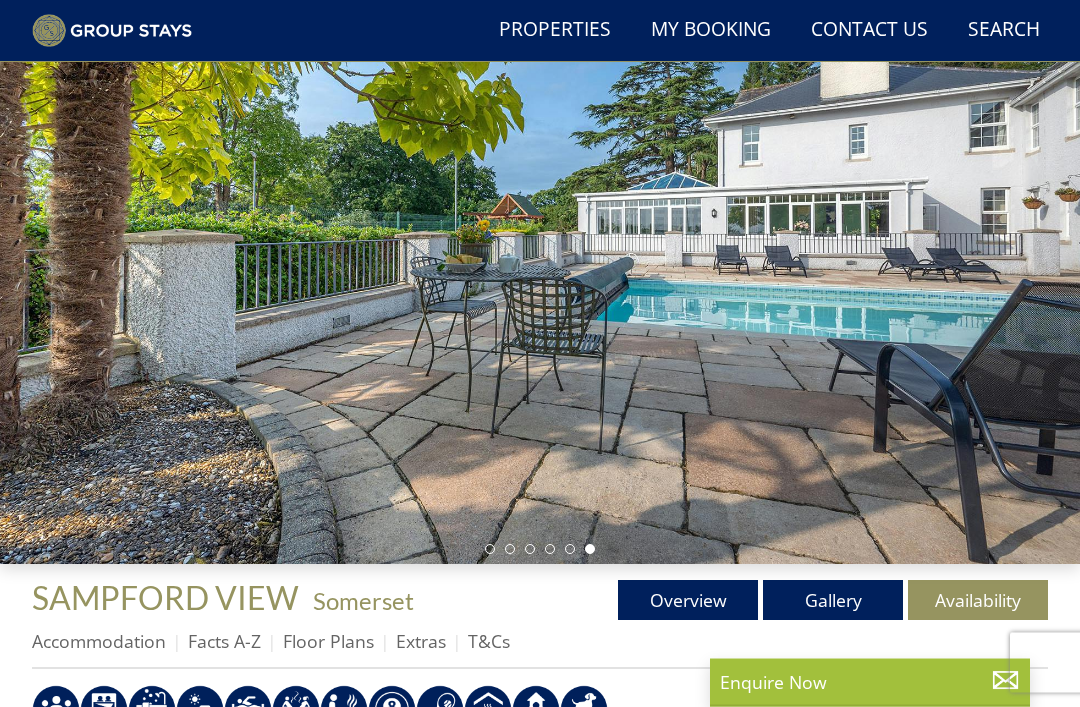 scroll, scrollTop: 147, scrollLeft: 0, axis: vertical 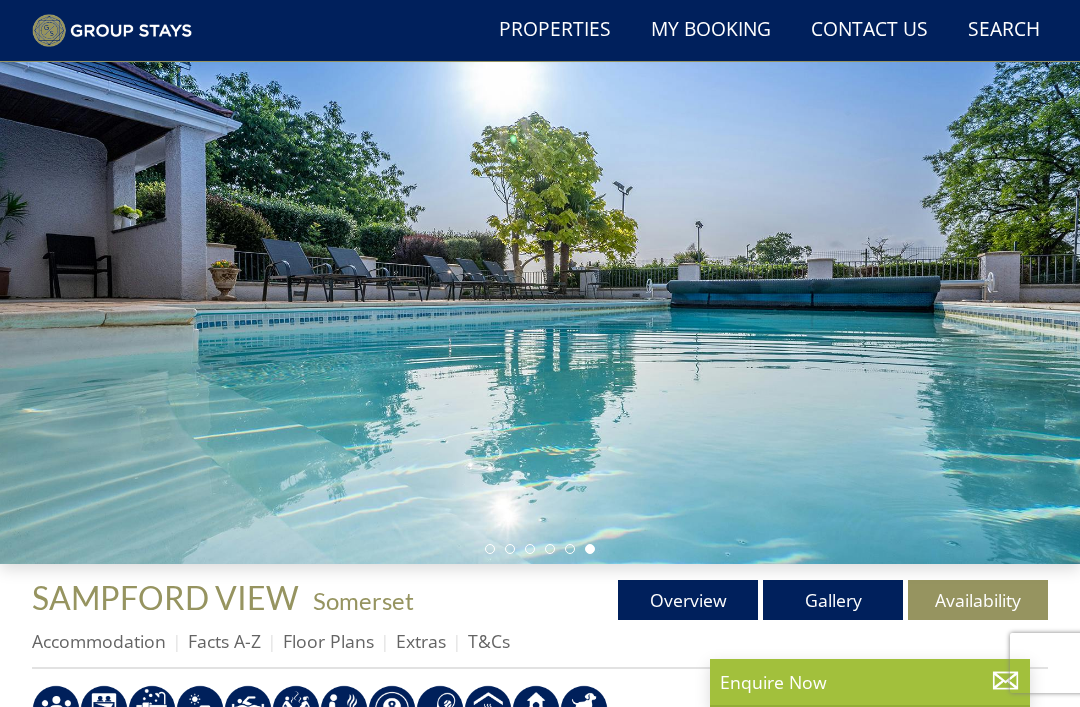 click on "Gallery" at bounding box center (833, 600) 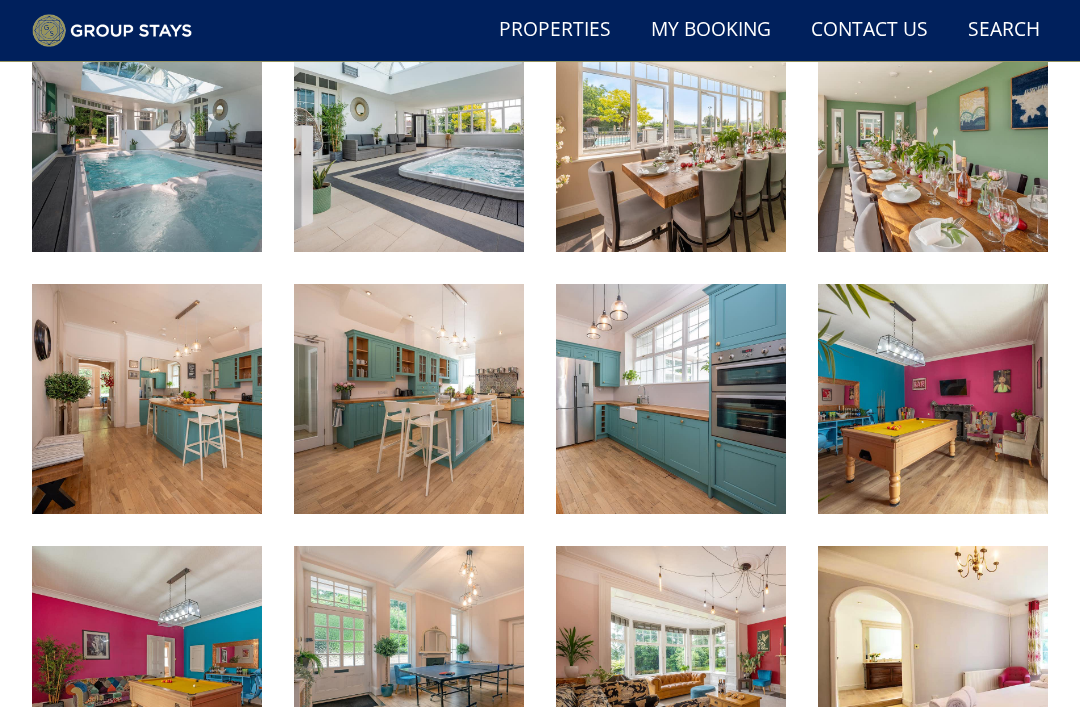scroll, scrollTop: 1075, scrollLeft: 0, axis: vertical 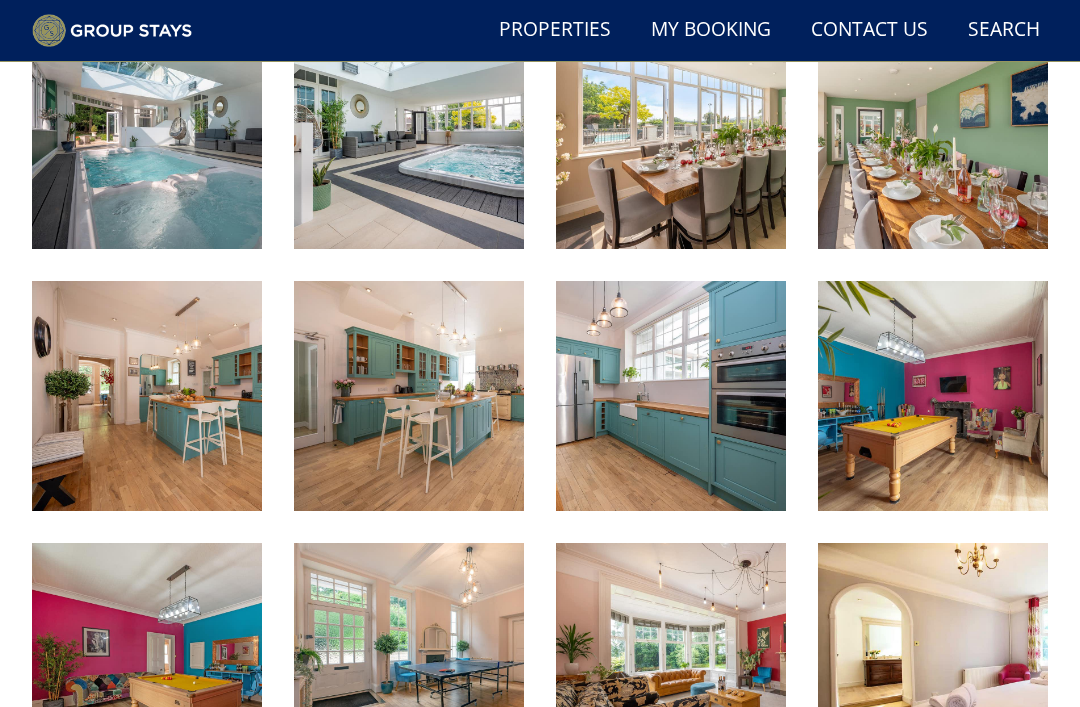 click at bounding box center [933, 396] 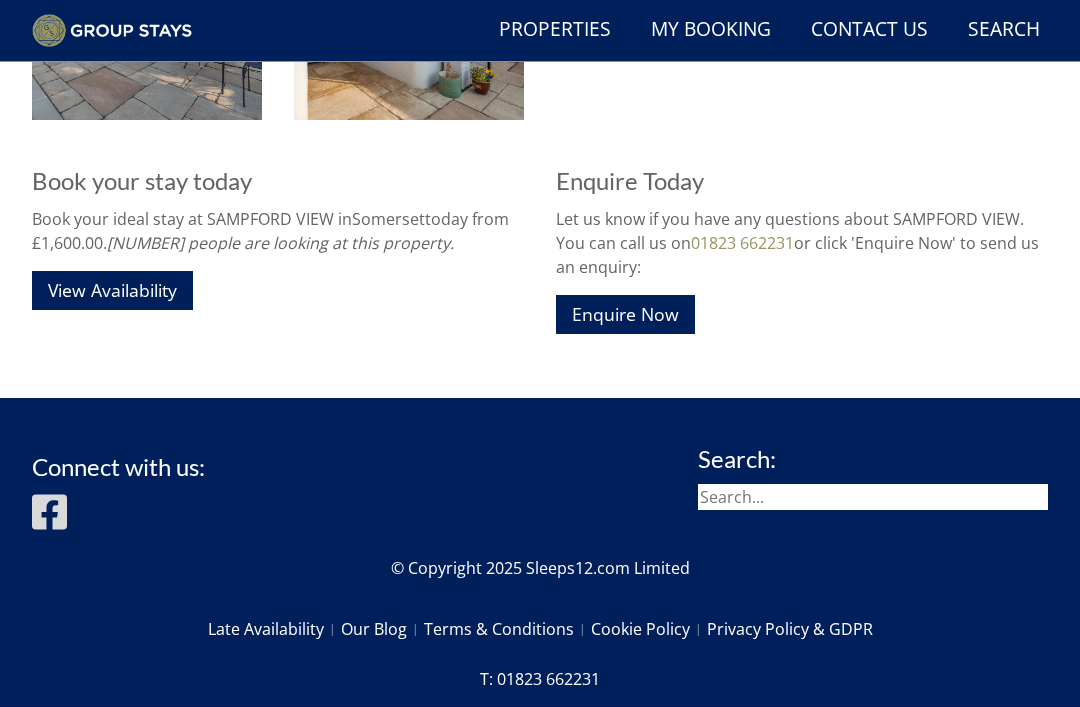 scroll, scrollTop: 3377, scrollLeft: 0, axis: vertical 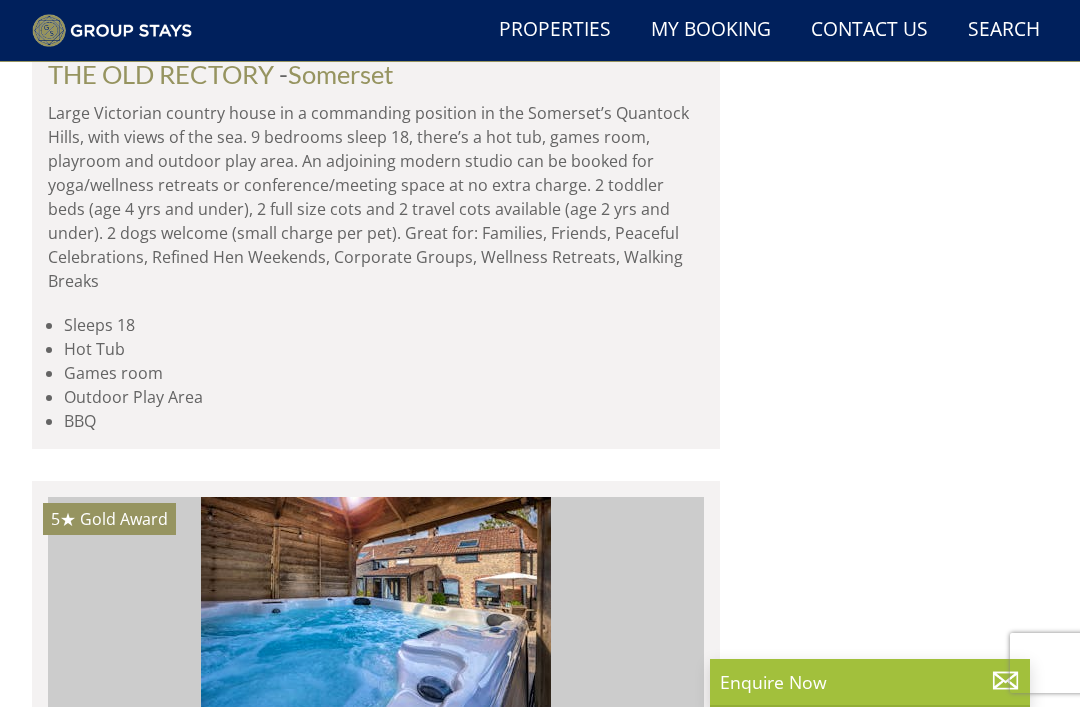 click at bounding box center [376, 3271] 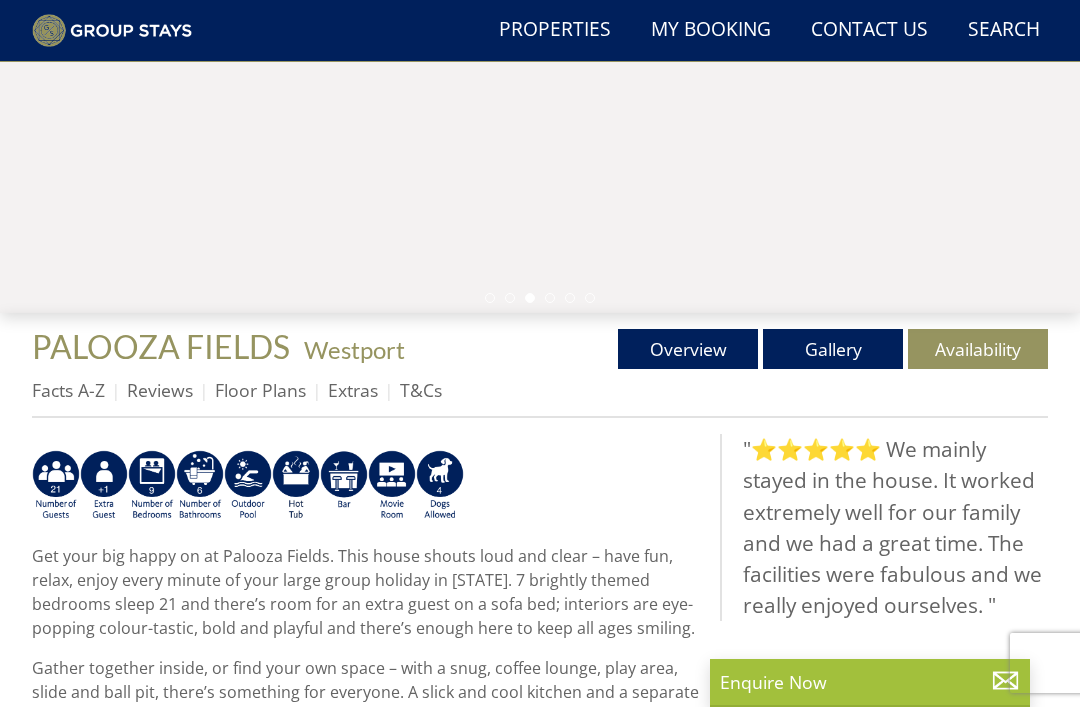 scroll, scrollTop: 397, scrollLeft: 0, axis: vertical 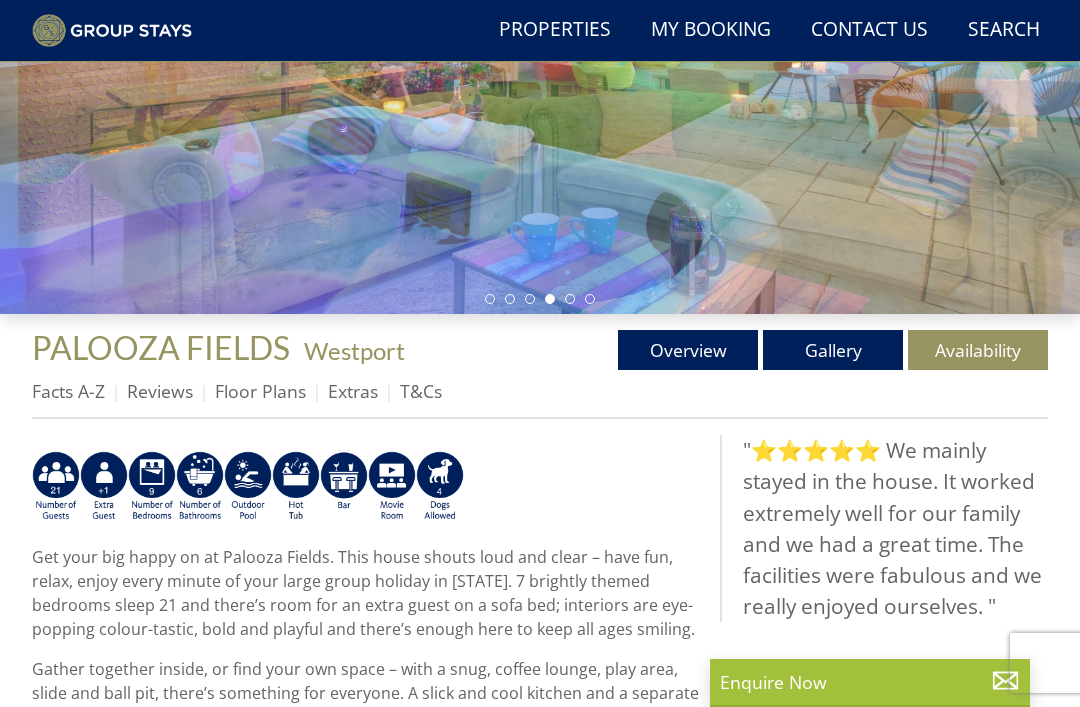 click on "Gallery" at bounding box center [833, 350] 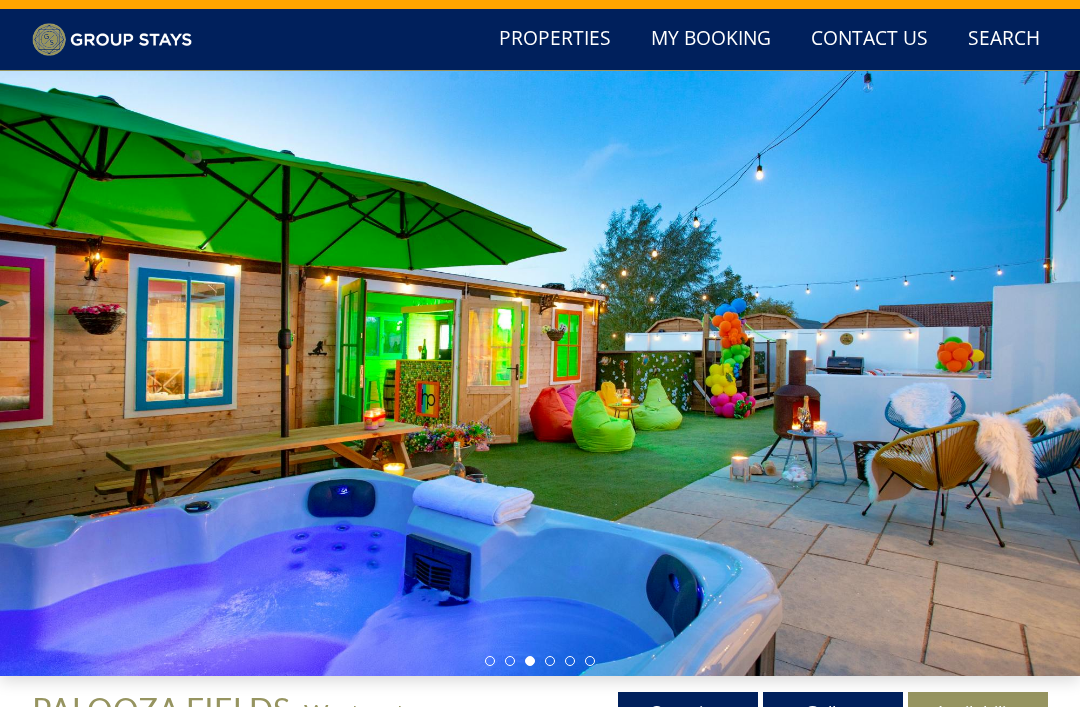 scroll, scrollTop: 0, scrollLeft: 0, axis: both 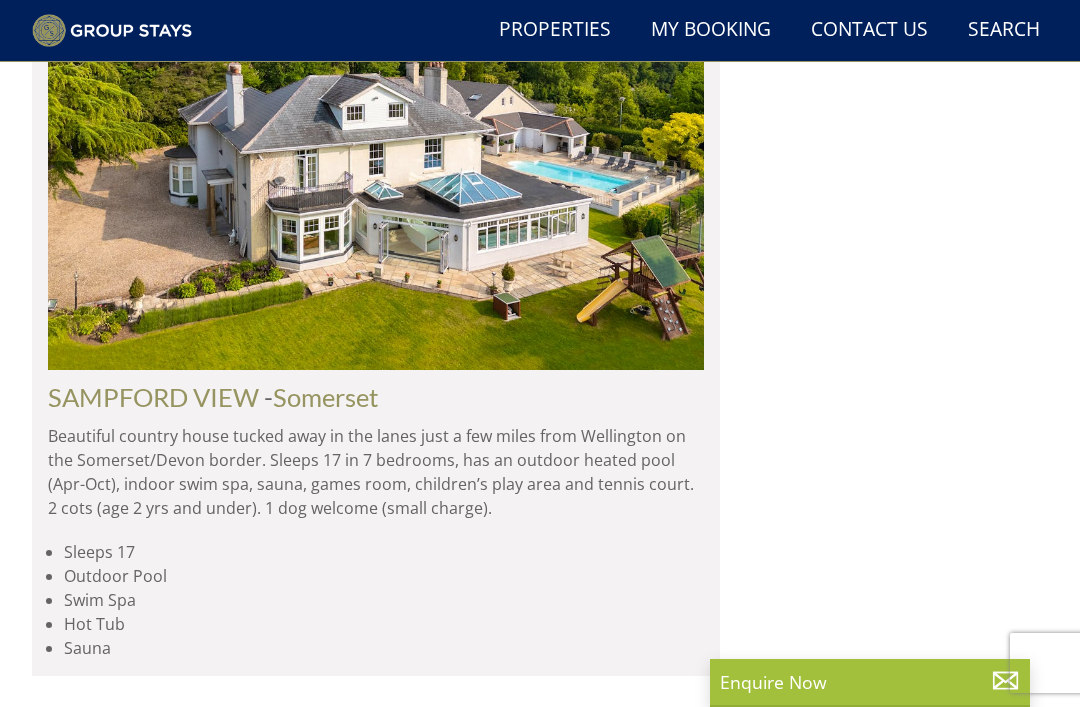 click on "SAMPFORD VIEW" at bounding box center [153, 397] 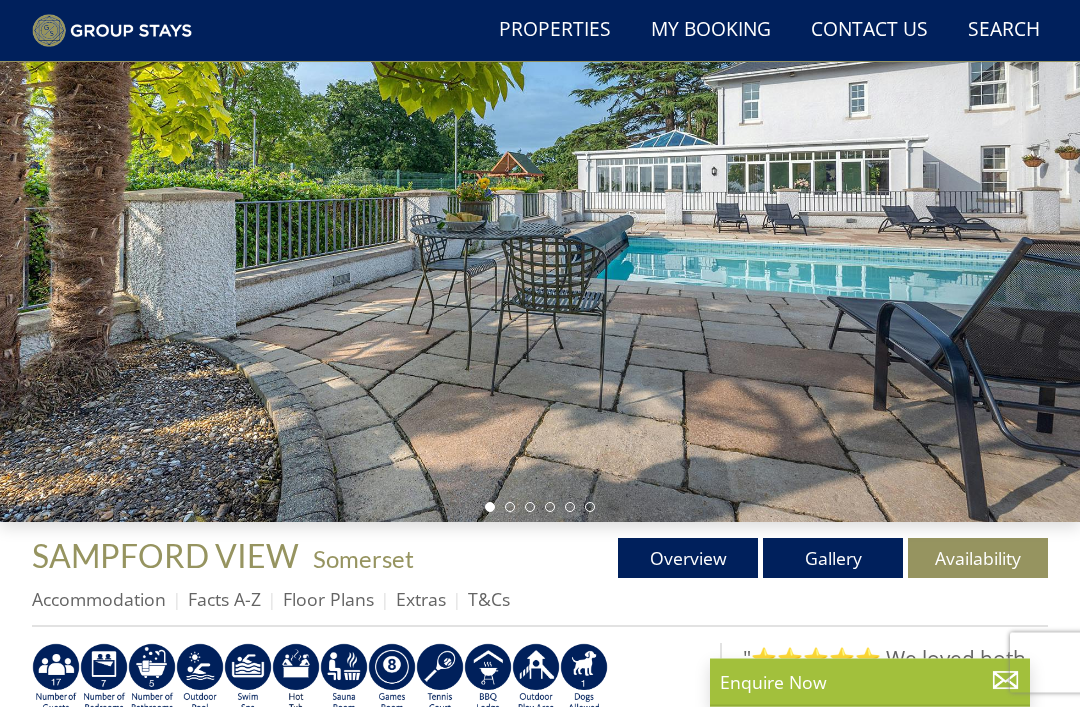 scroll, scrollTop: 190, scrollLeft: 0, axis: vertical 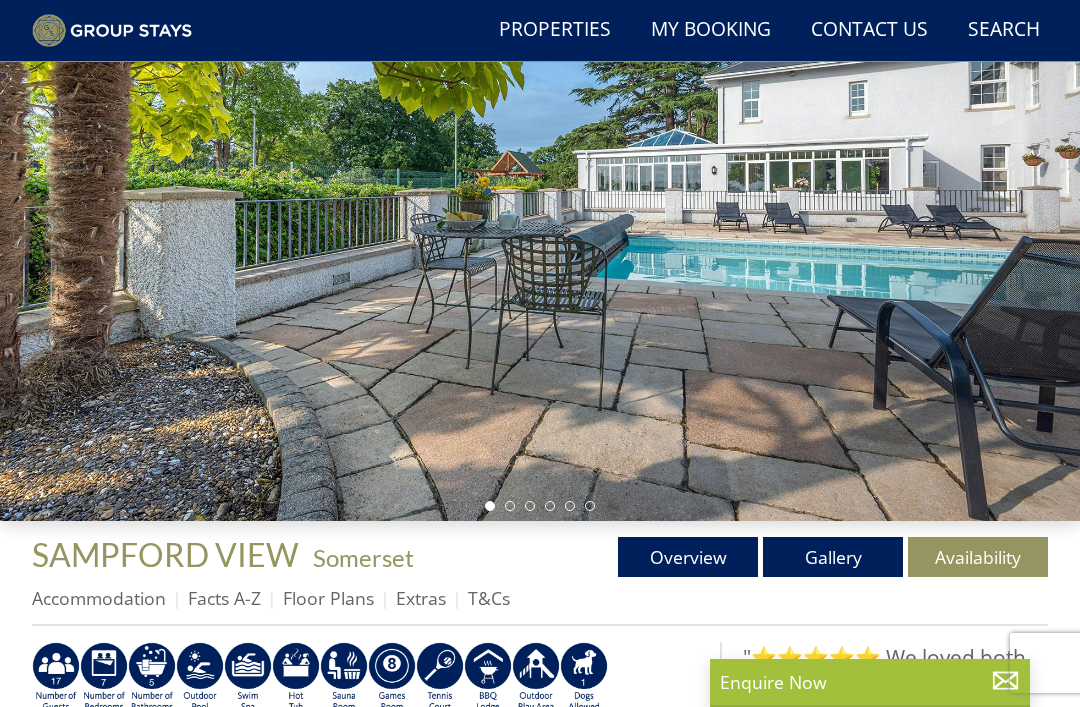 click on "Gallery" at bounding box center [833, 557] 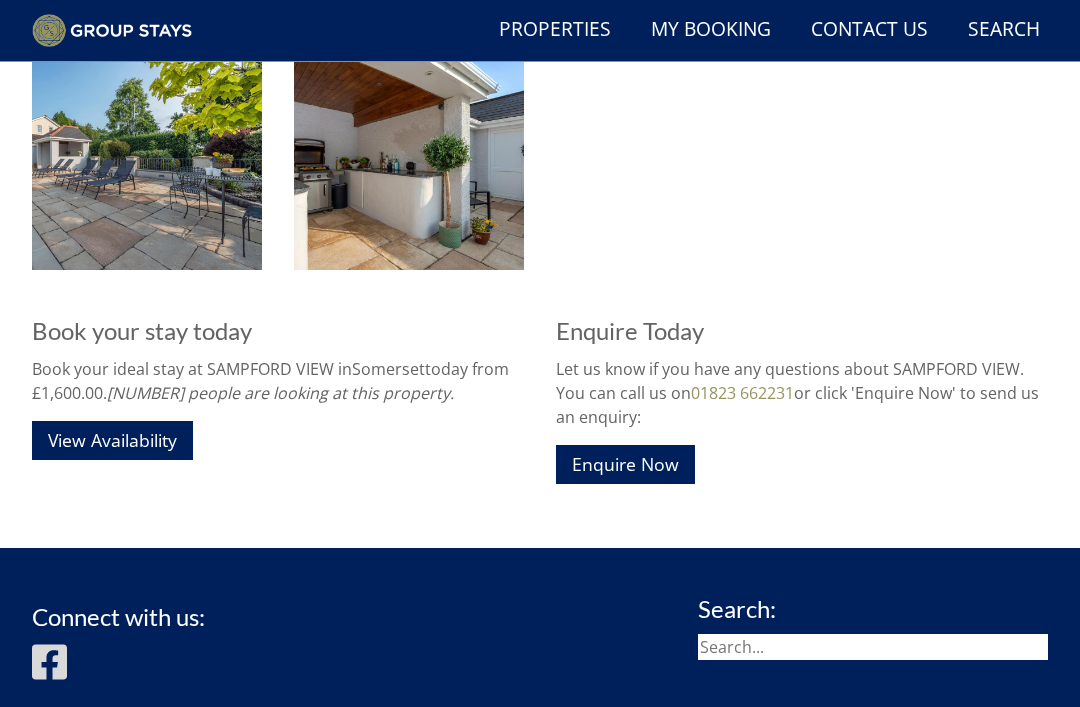 scroll, scrollTop: 3150, scrollLeft: 0, axis: vertical 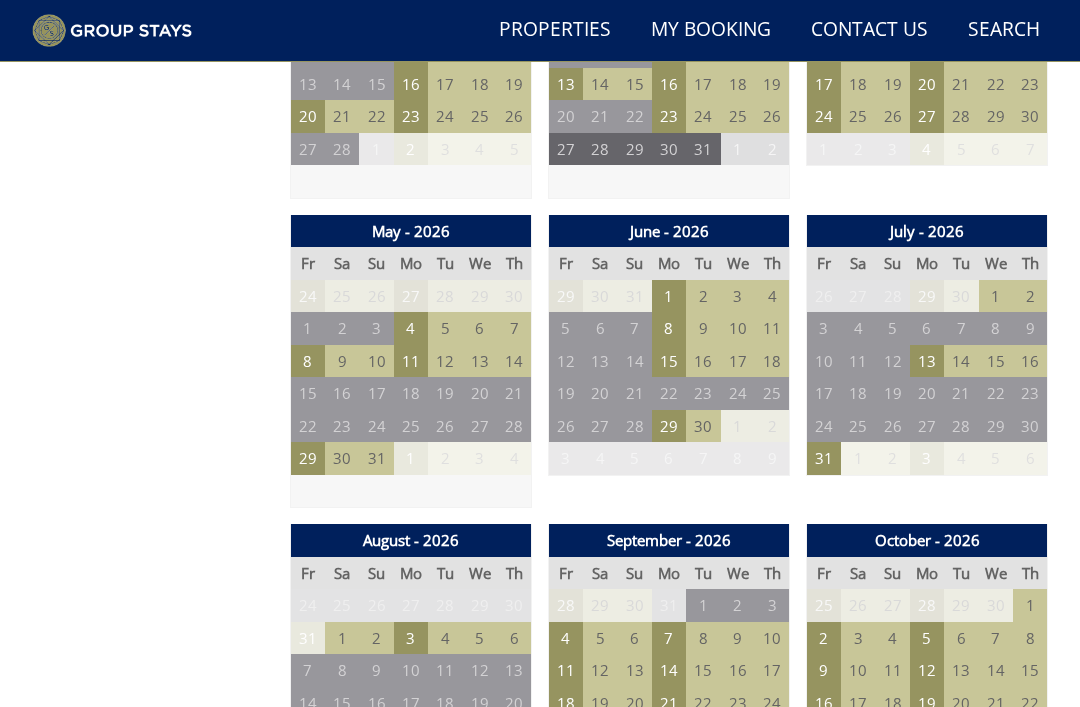 click on "24" at bounding box center (824, 426) 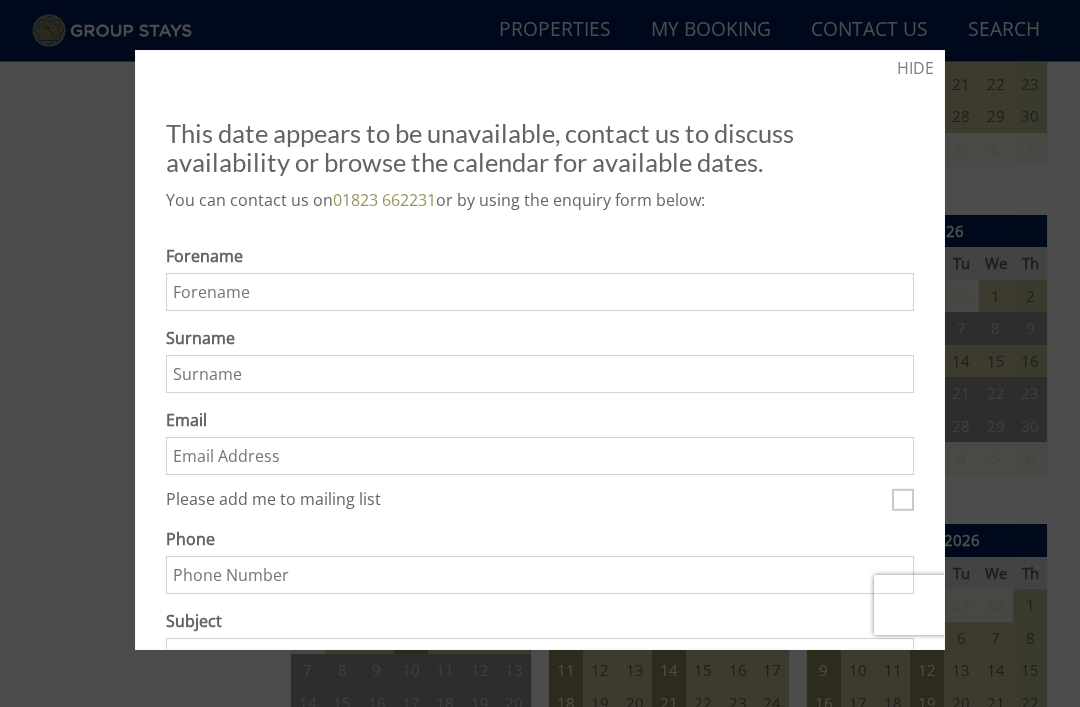 click at bounding box center [540, 353] 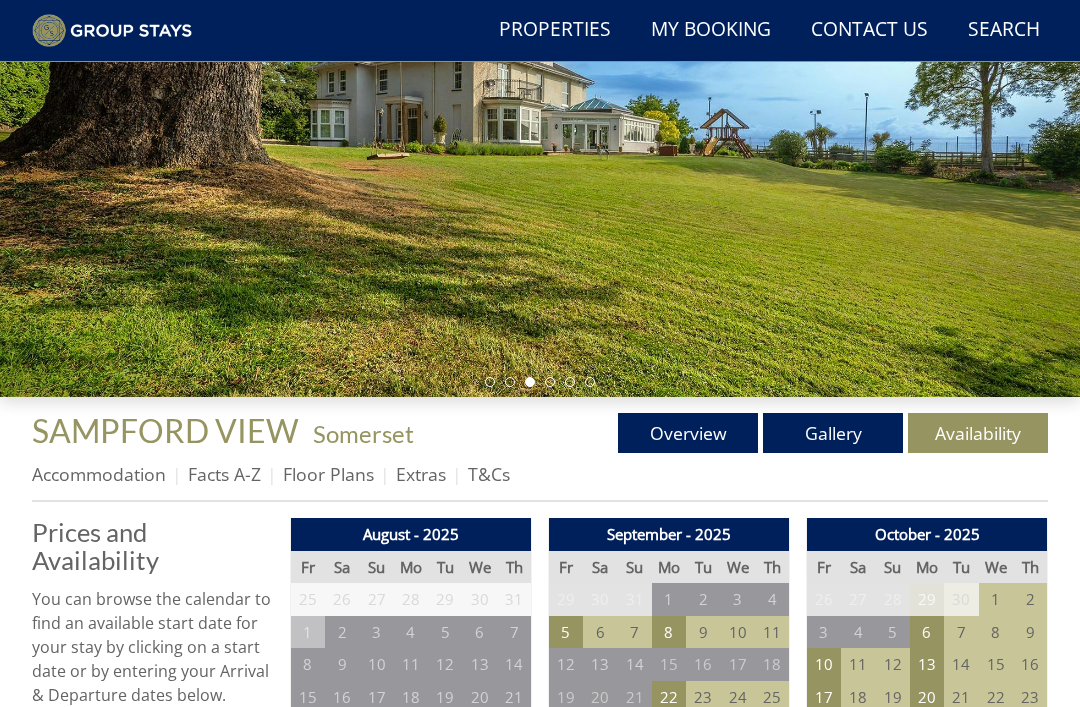 scroll, scrollTop: 0, scrollLeft: 0, axis: both 